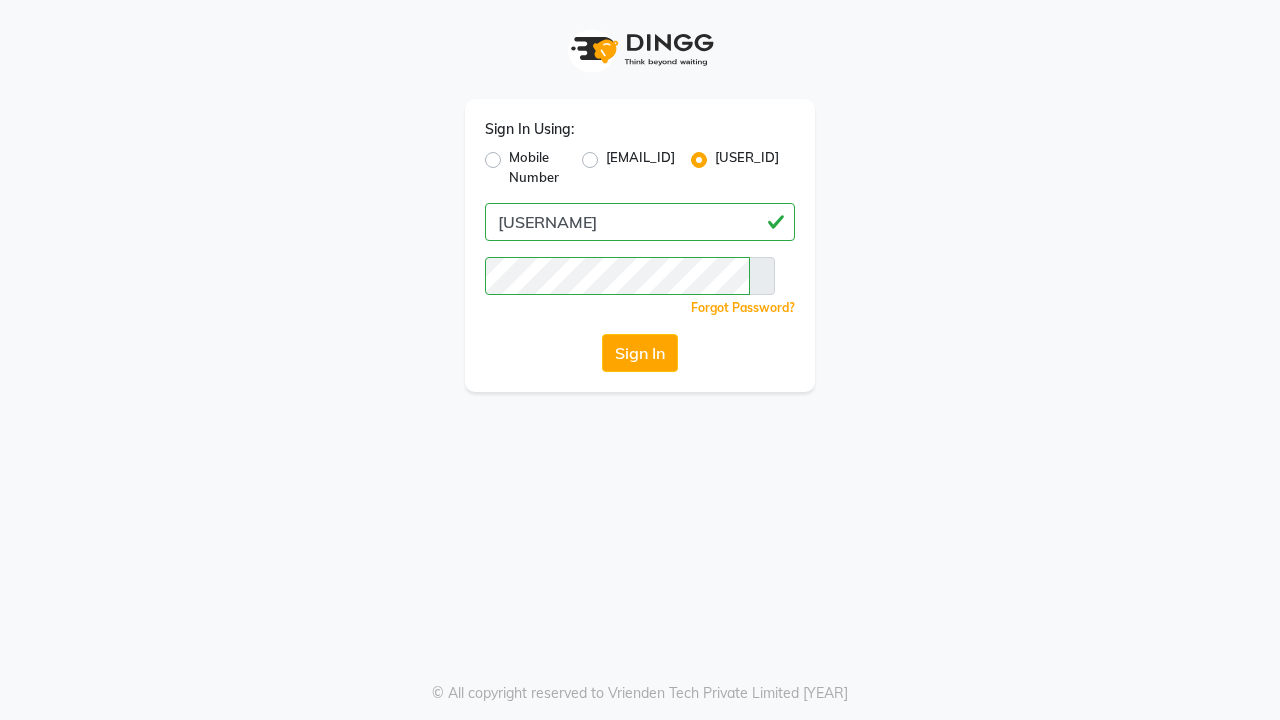 scroll, scrollTop: 0, scrollLeft: 0, axis: both 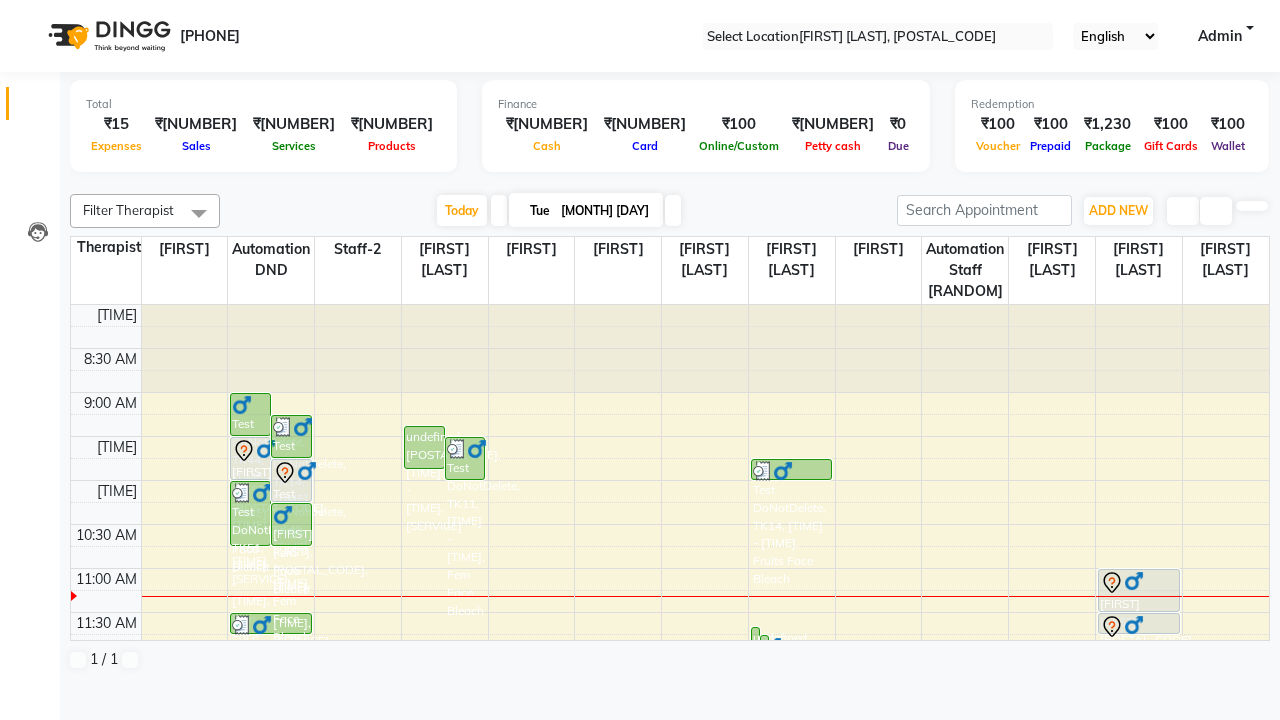 click at bounding box center [31, 8] 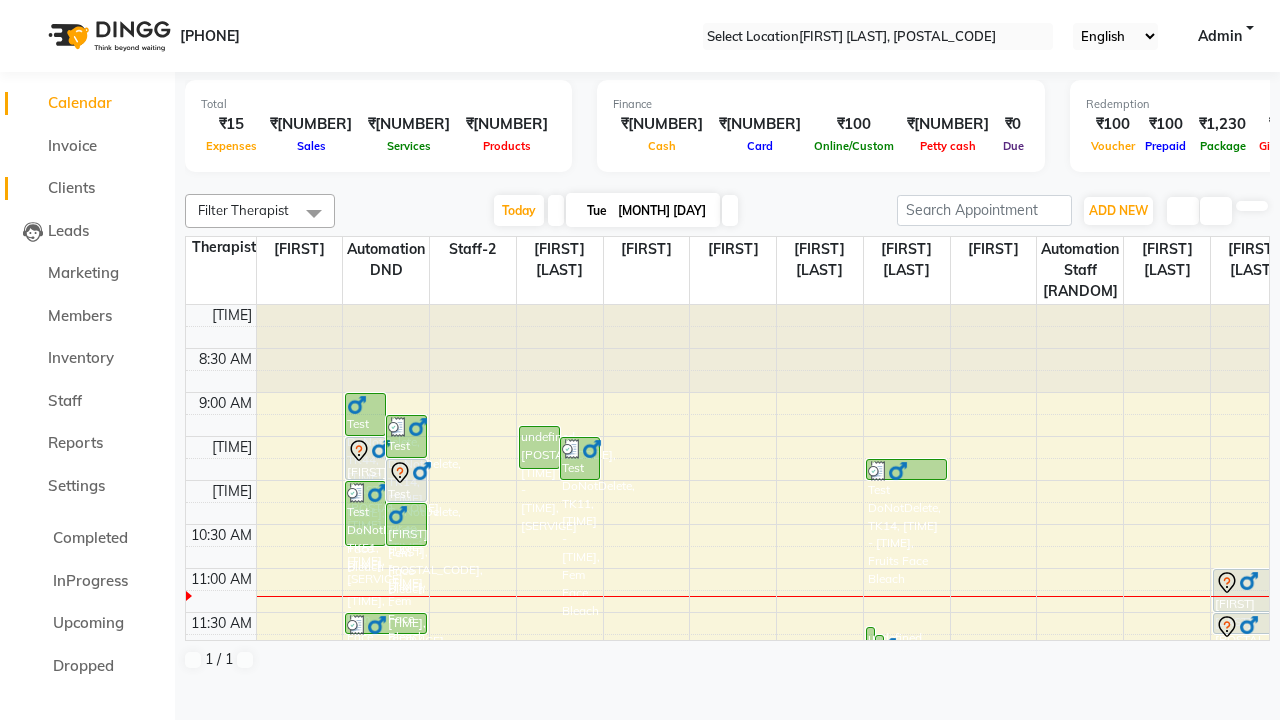 click on "Clients" at bounding box center (71, 187) 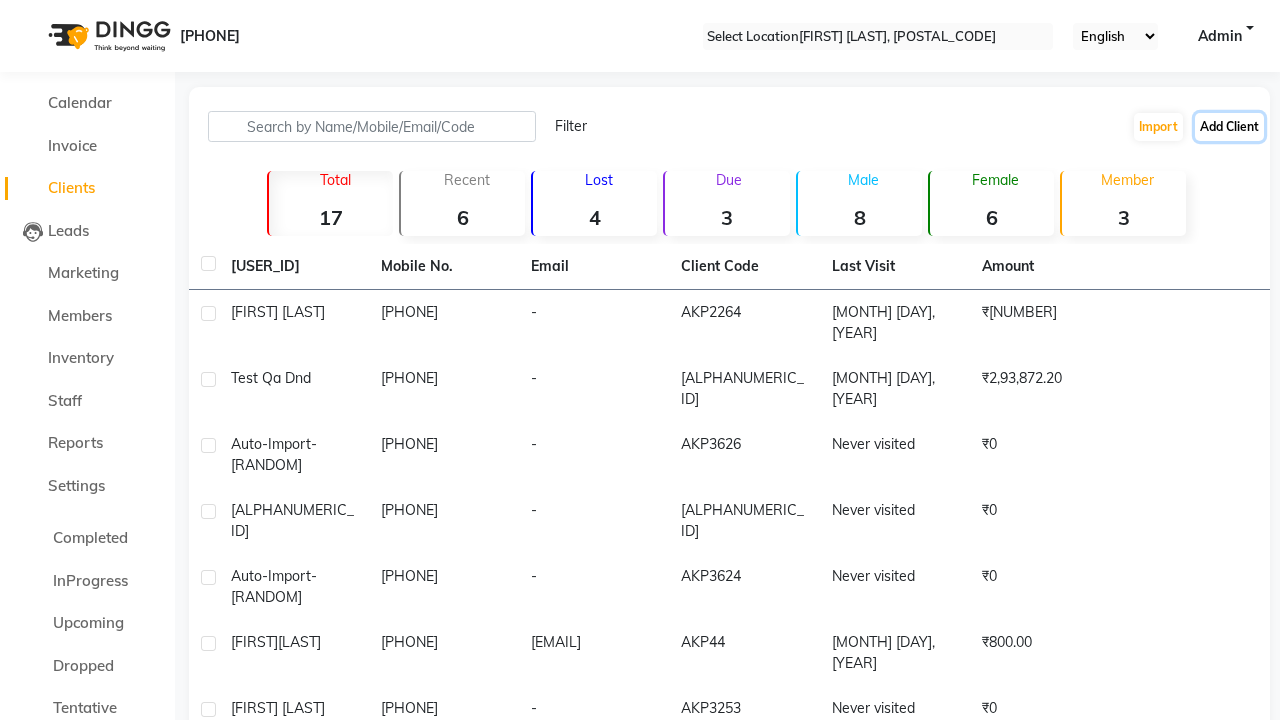 click on "Add Client" at bounding box center [1229, 127] 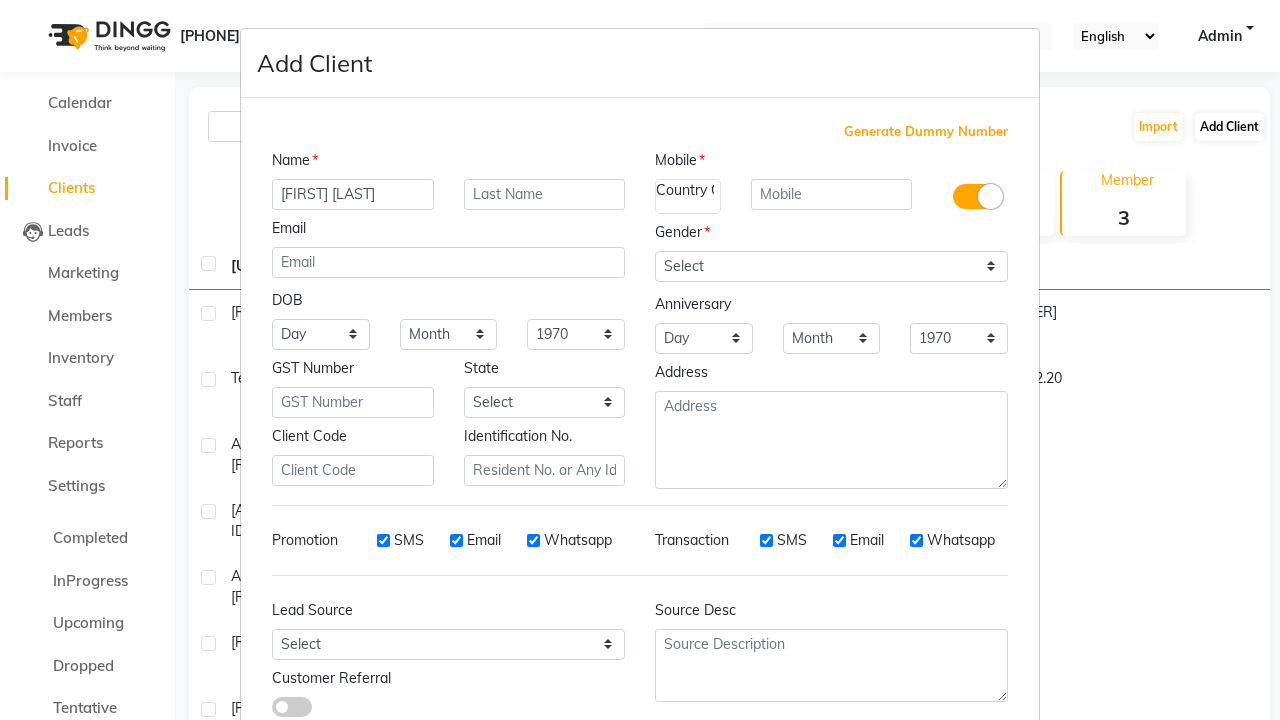 type on "[FIRST] [LAST]" 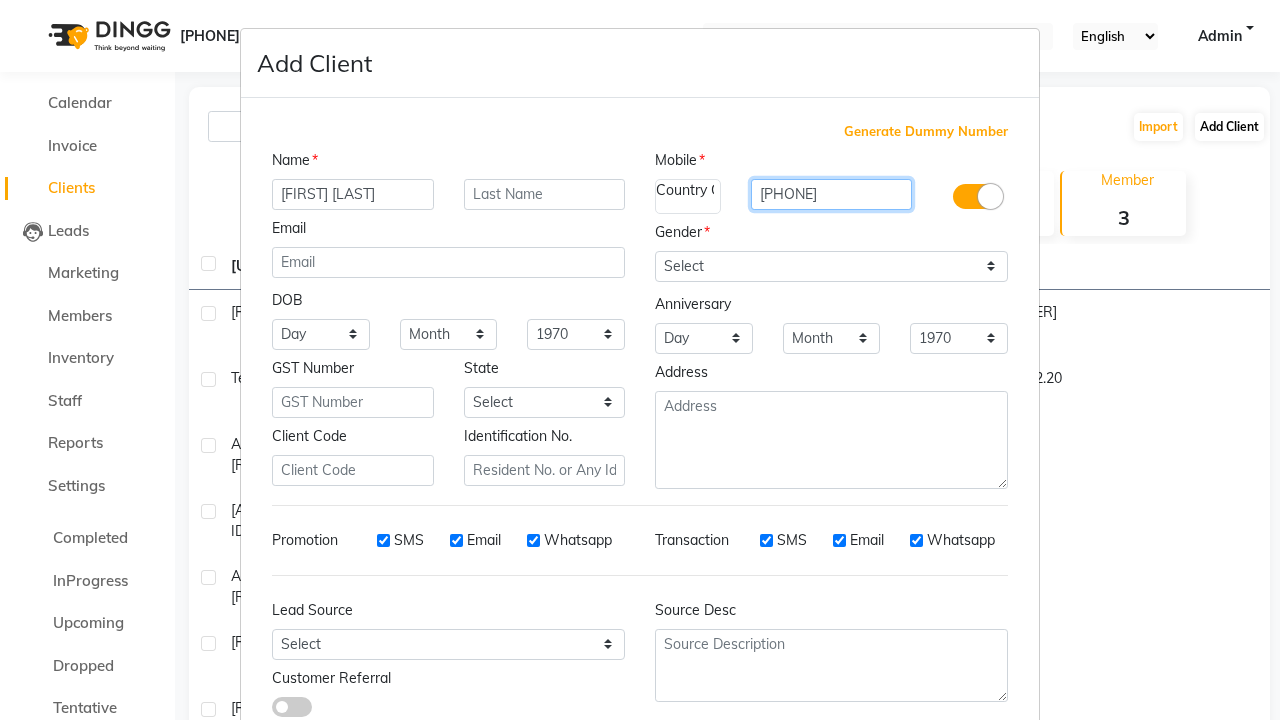 type on "[PHONE]" 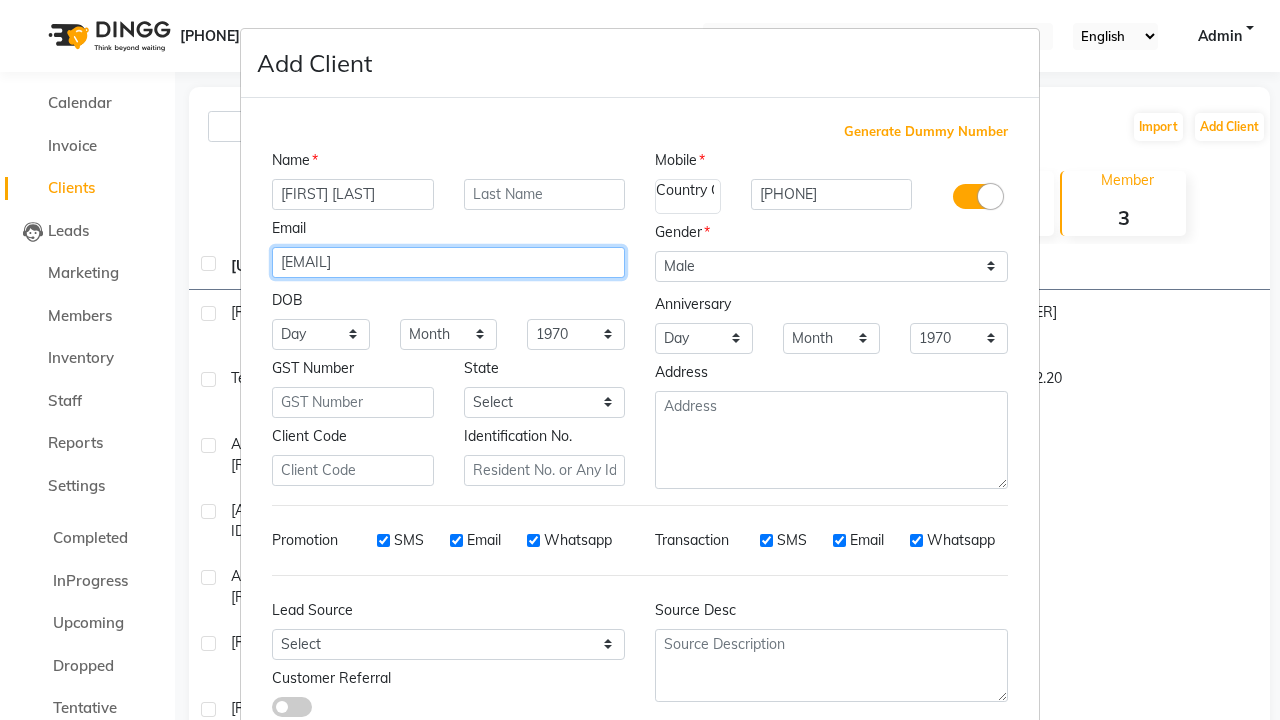 type on "[EMAIL]" 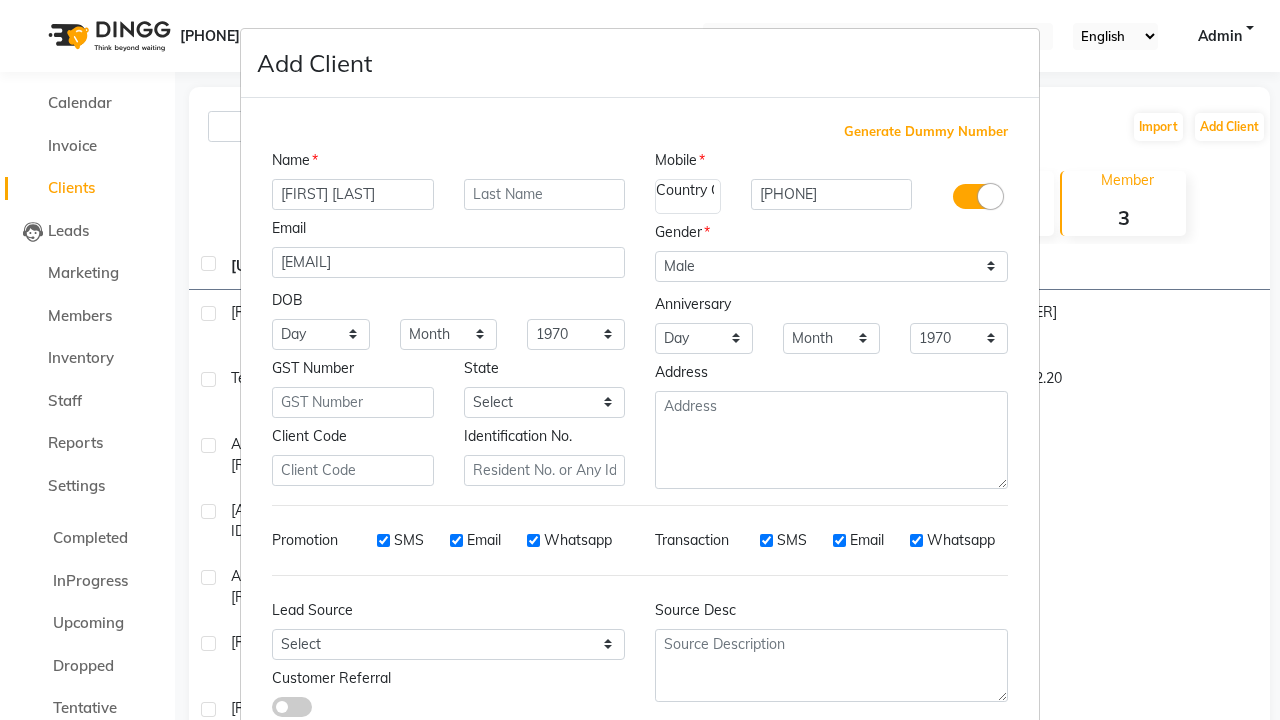 click on "Add" at bounding box center (910, 786) 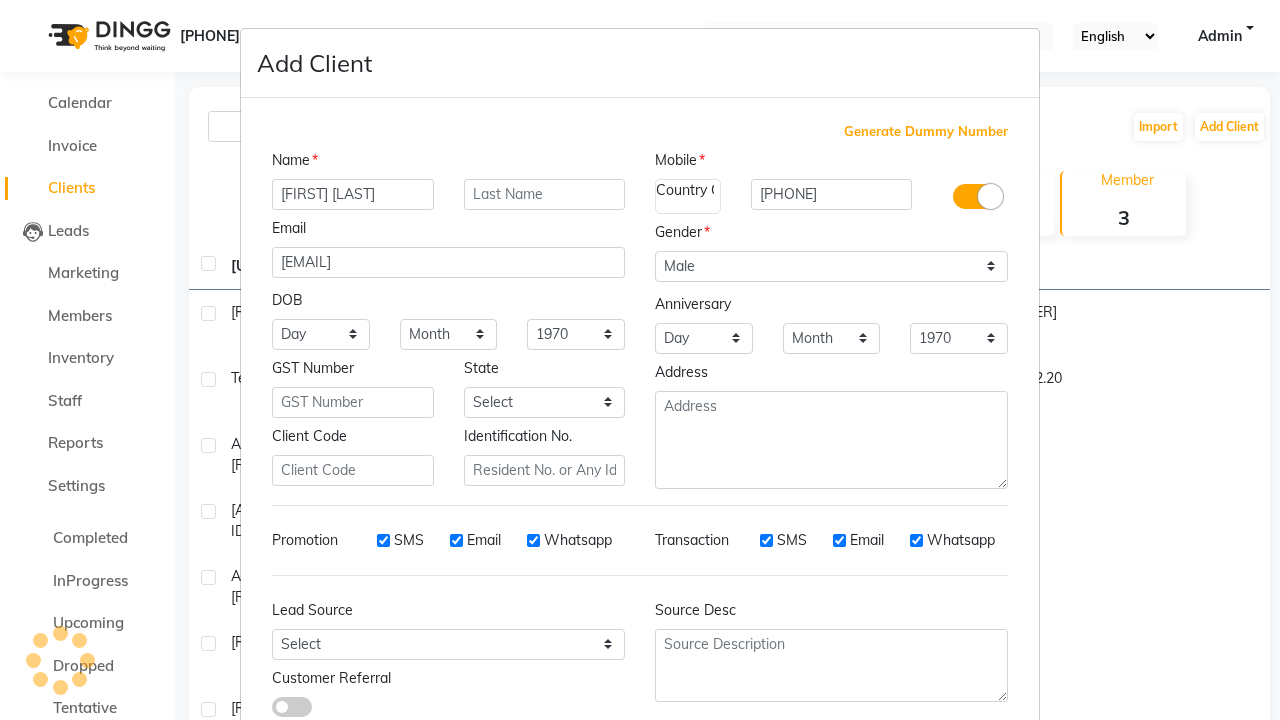 scroll, scrollTop: 129, scrollLeft: 0, axis: vertical 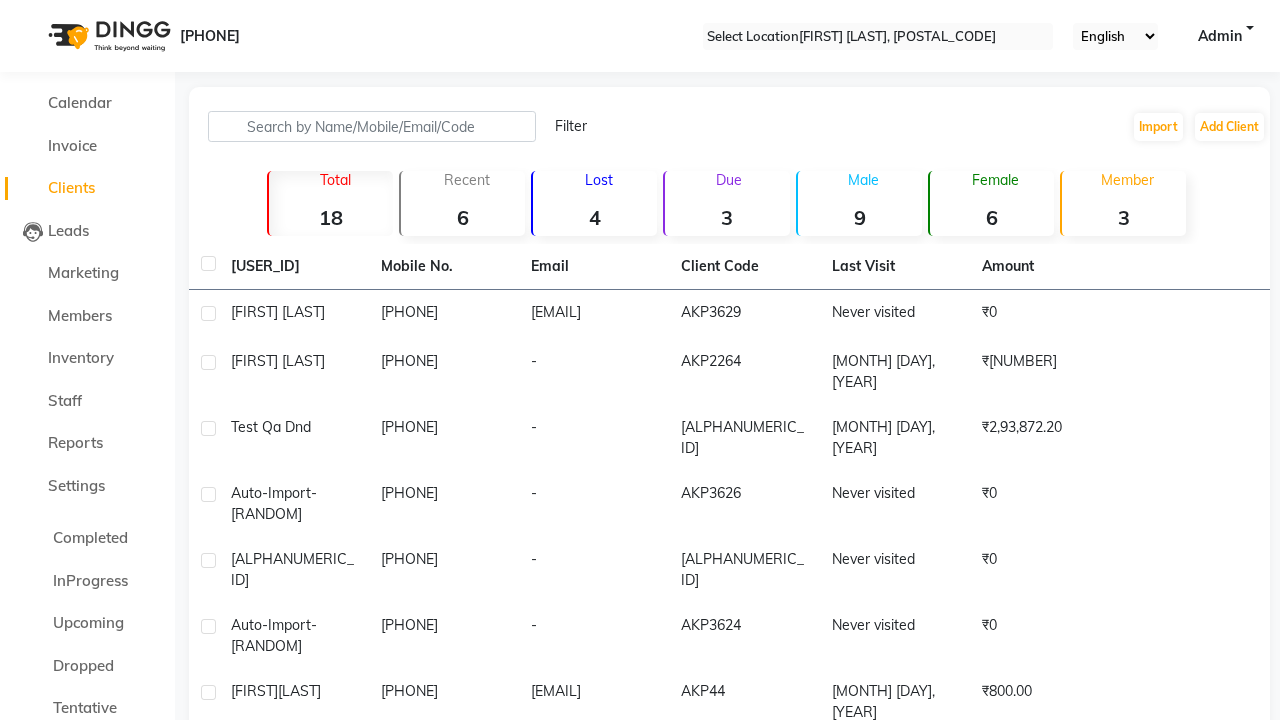 click on "Successfully created new user." at bounding box center [640, 1033] 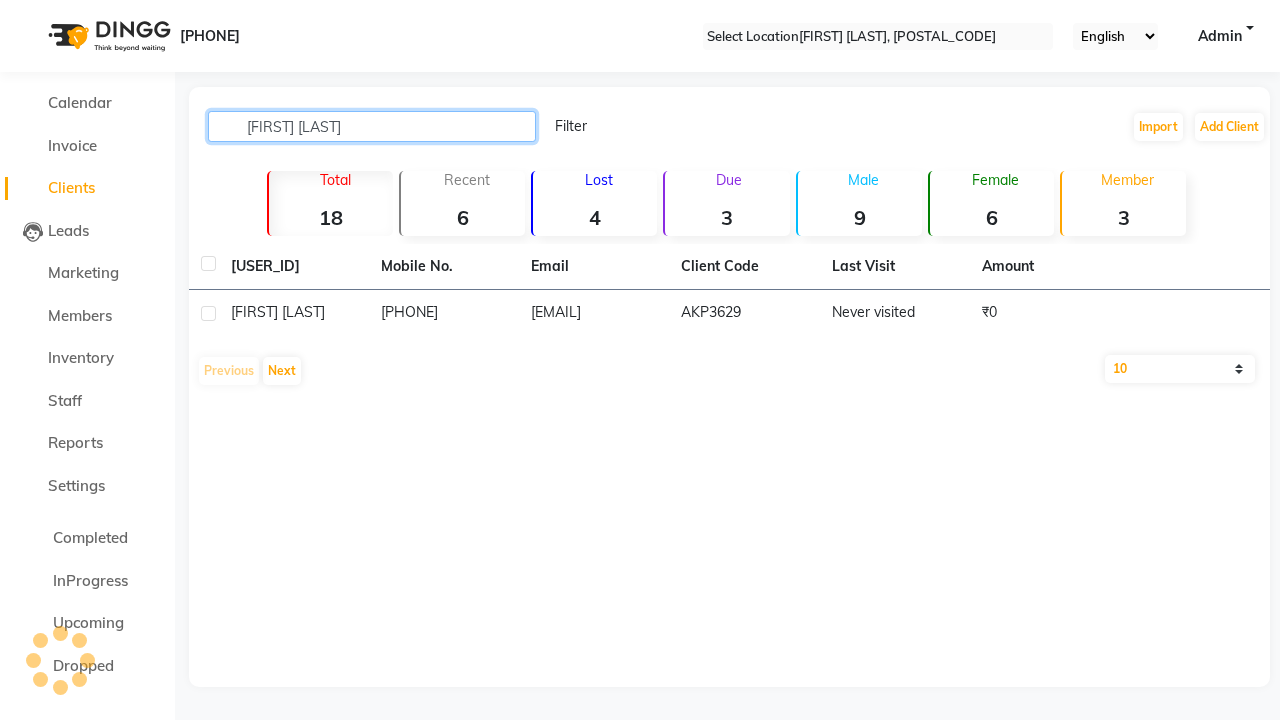 type on "[FIRST] [LAST]" 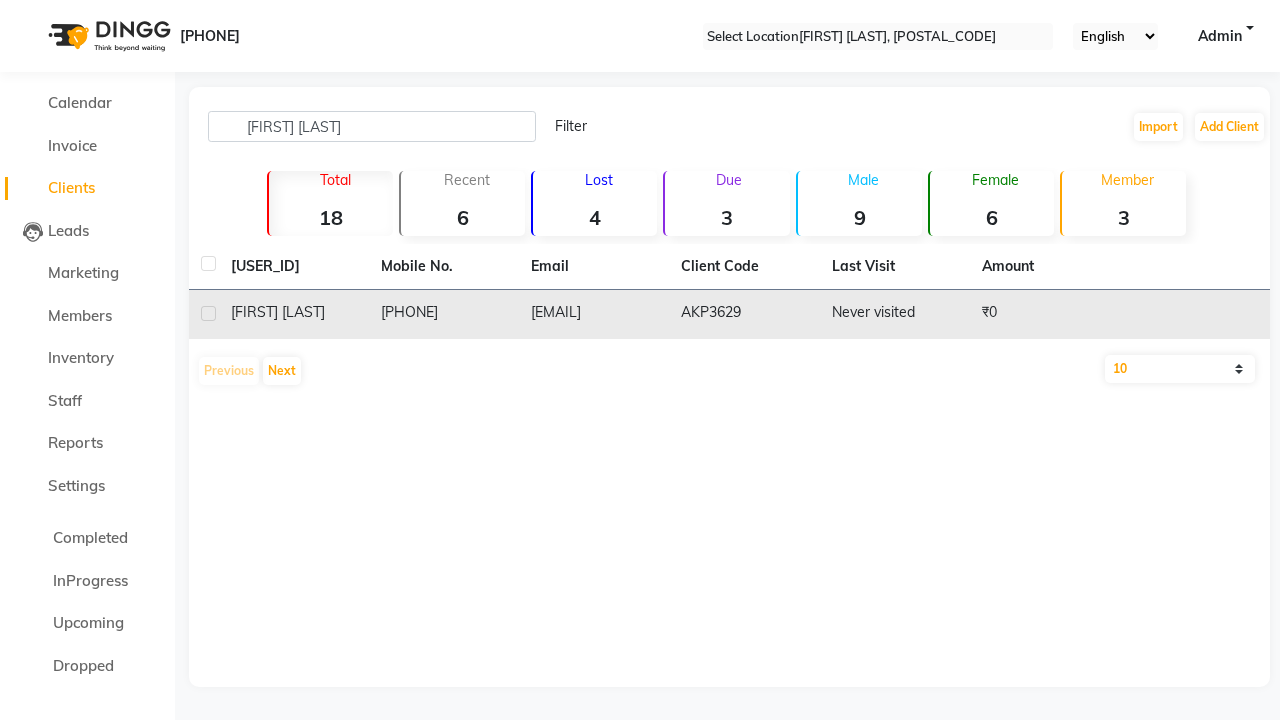 click on "AKP3629" at bounding box center (744, 314) 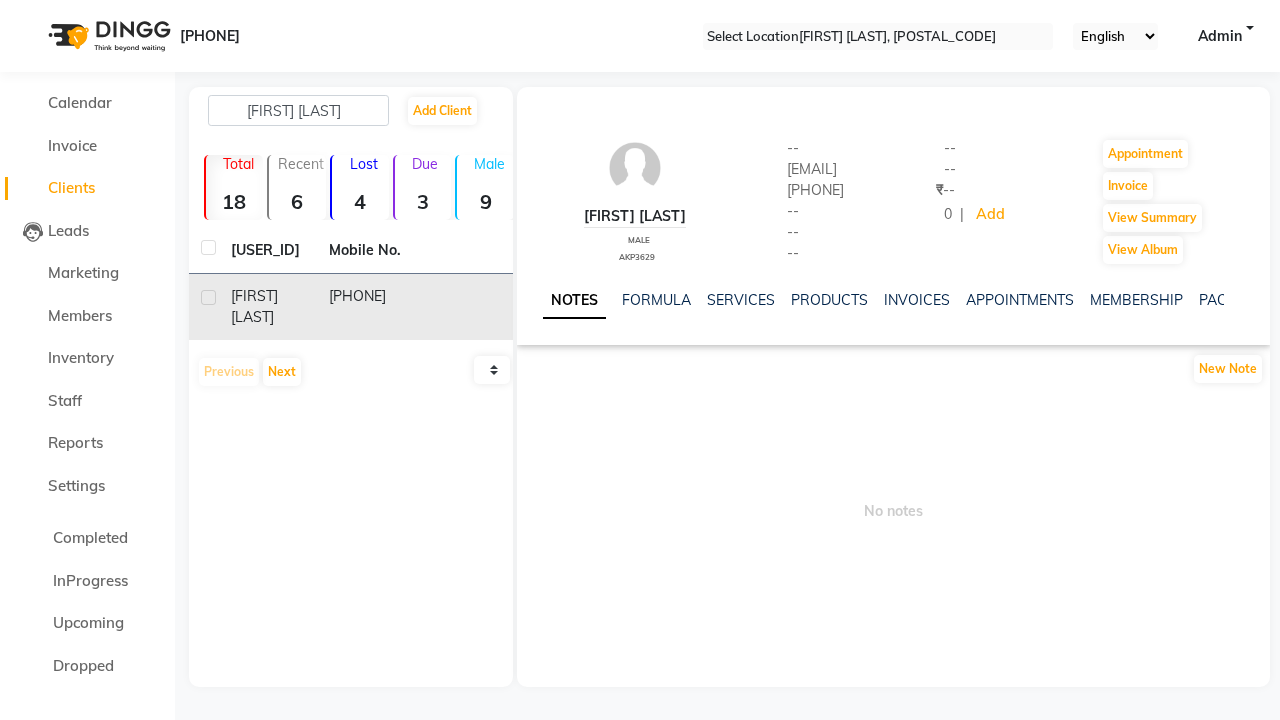 click on "NOTES" at bounding box center [574, 301] 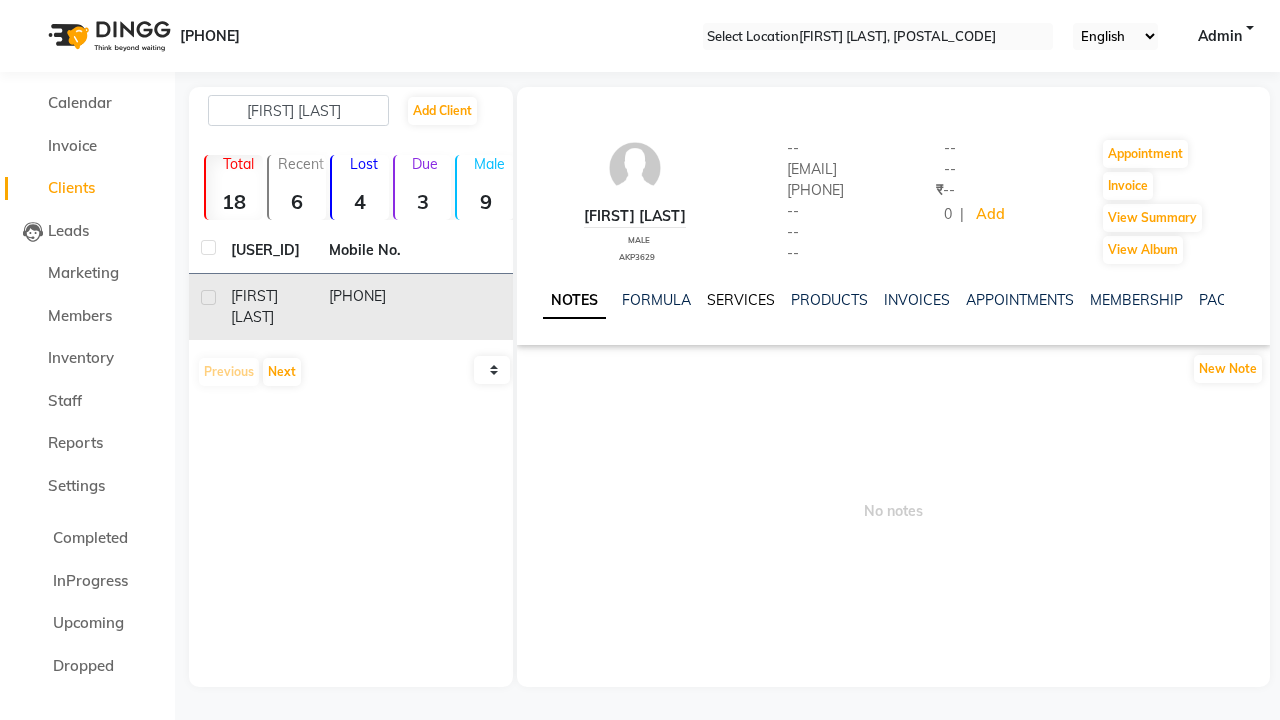 click on "SERVICES" at bounding box center [741, 300] 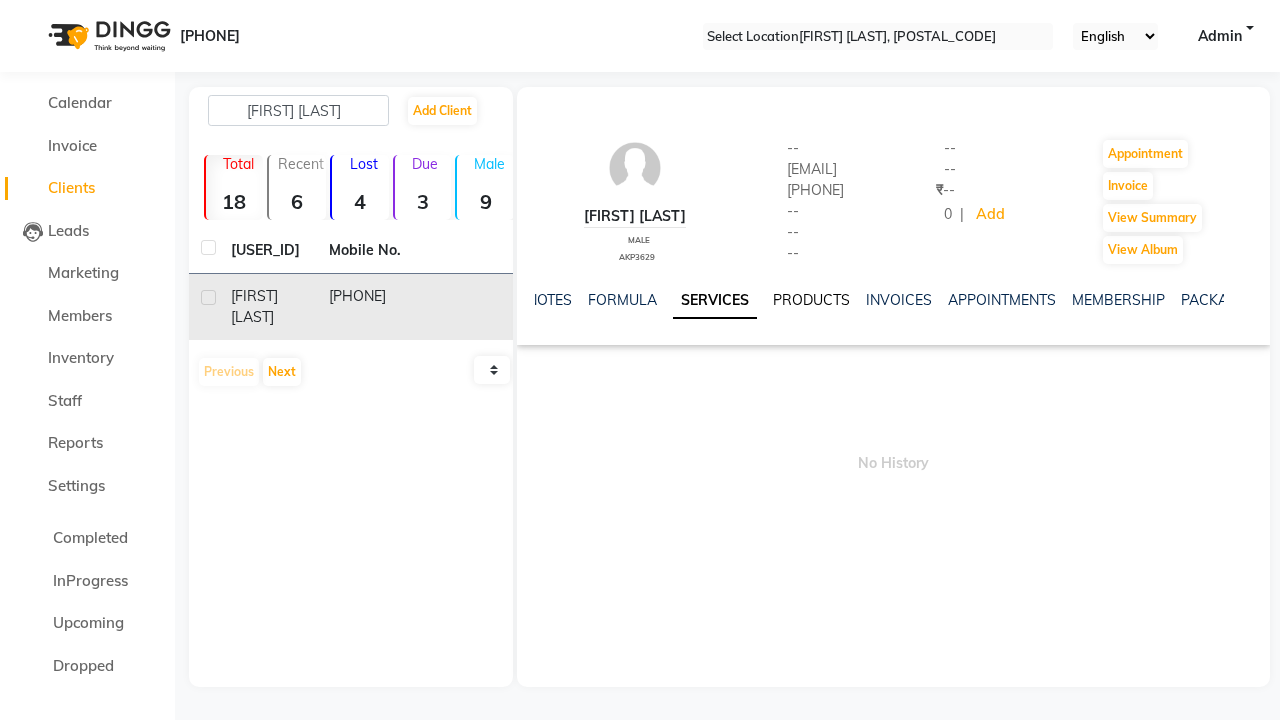 click on "PRODUCTS" at bounding box center (811, 300) 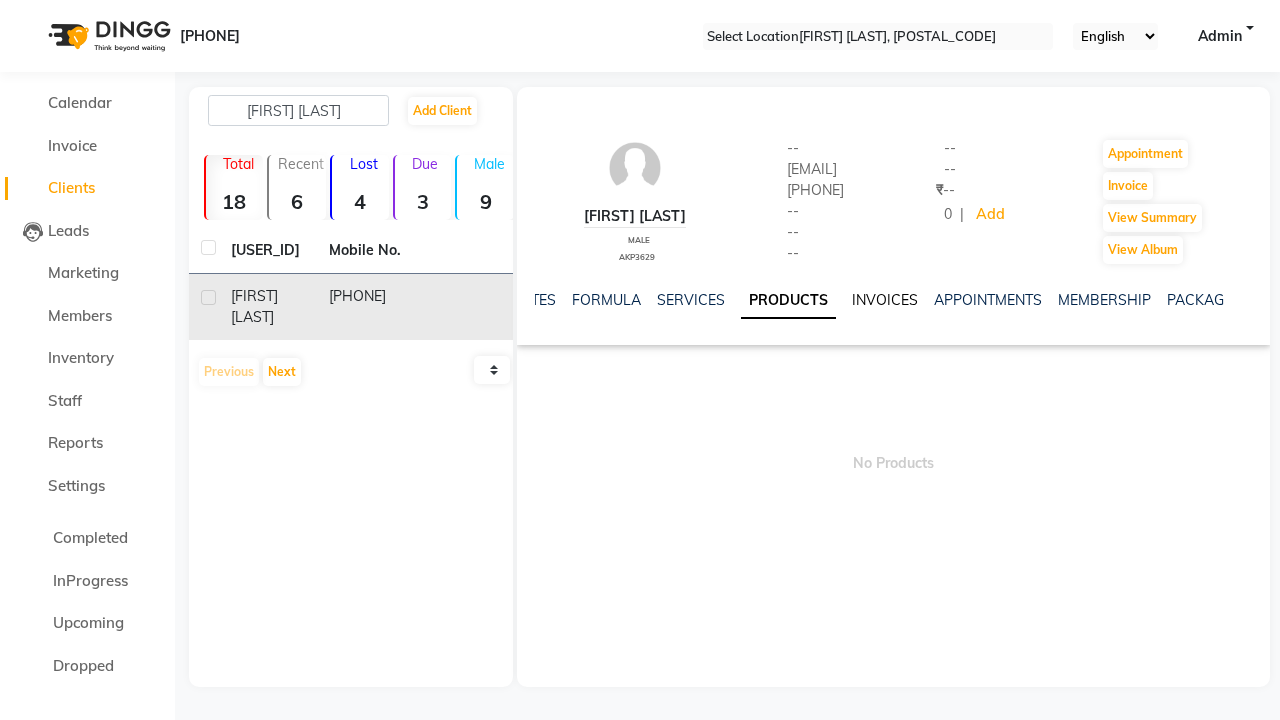 click on "INVOICES" at bounding box center [885, 300] 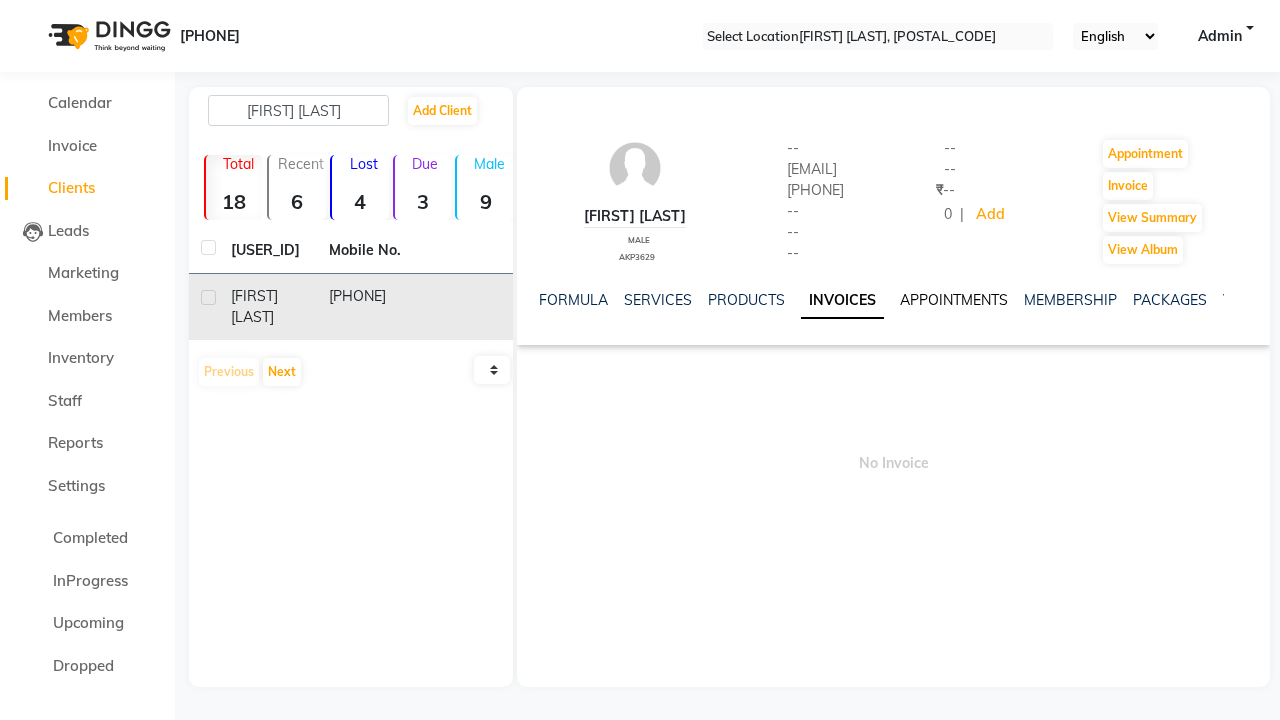 click on "APPOINTMENTS" at bounding box center (954, 300) 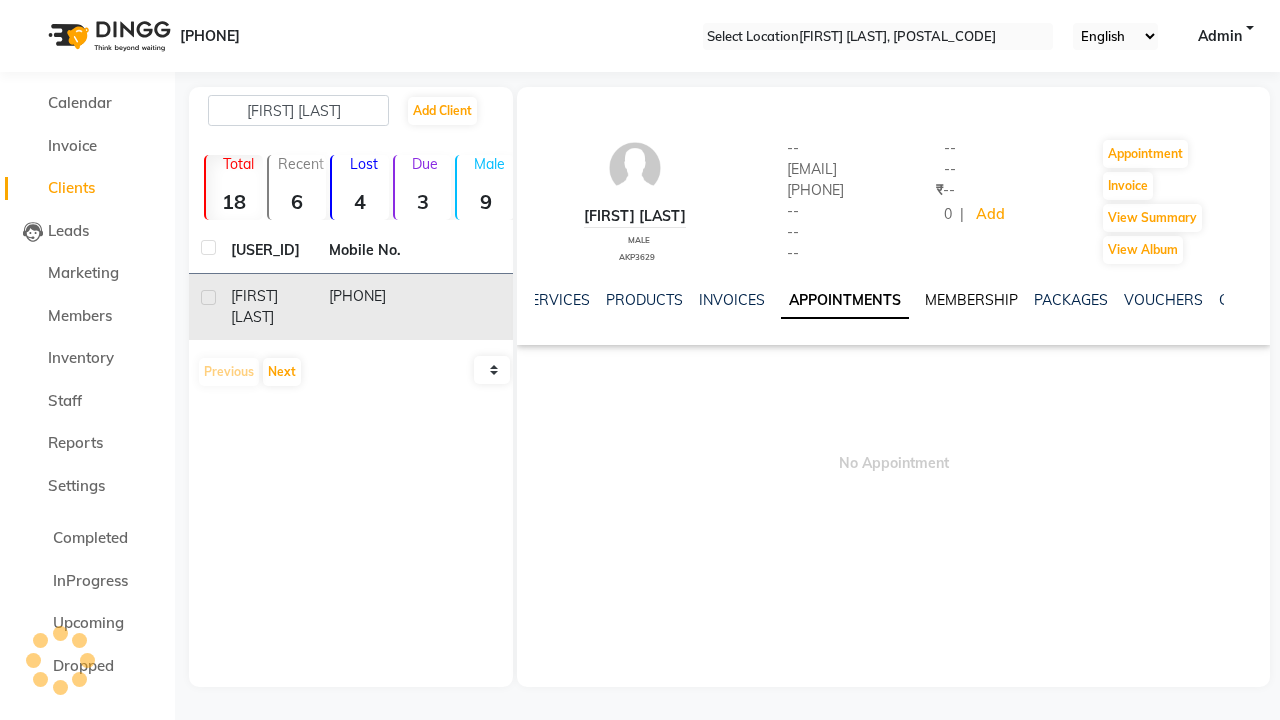 click on "MEMBERSHIP" at bounding box center [971, 300] 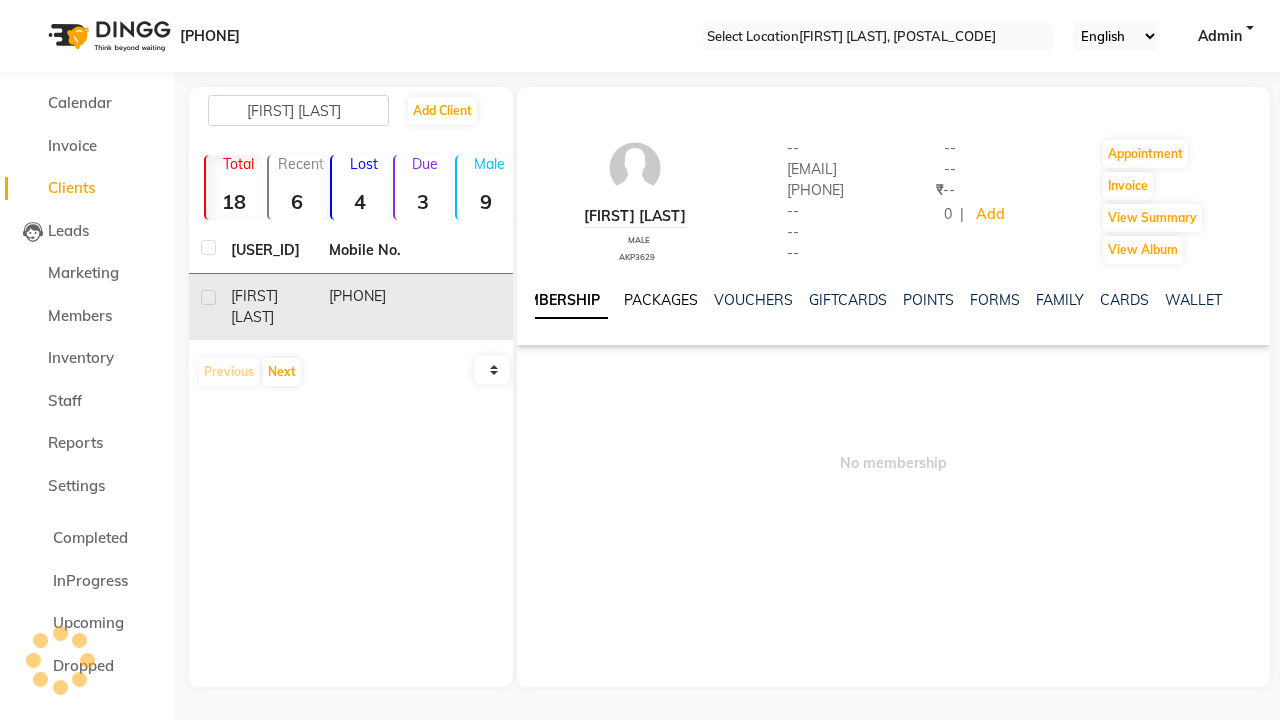 click on "PACKAGES" at bounding box center (661, 300) 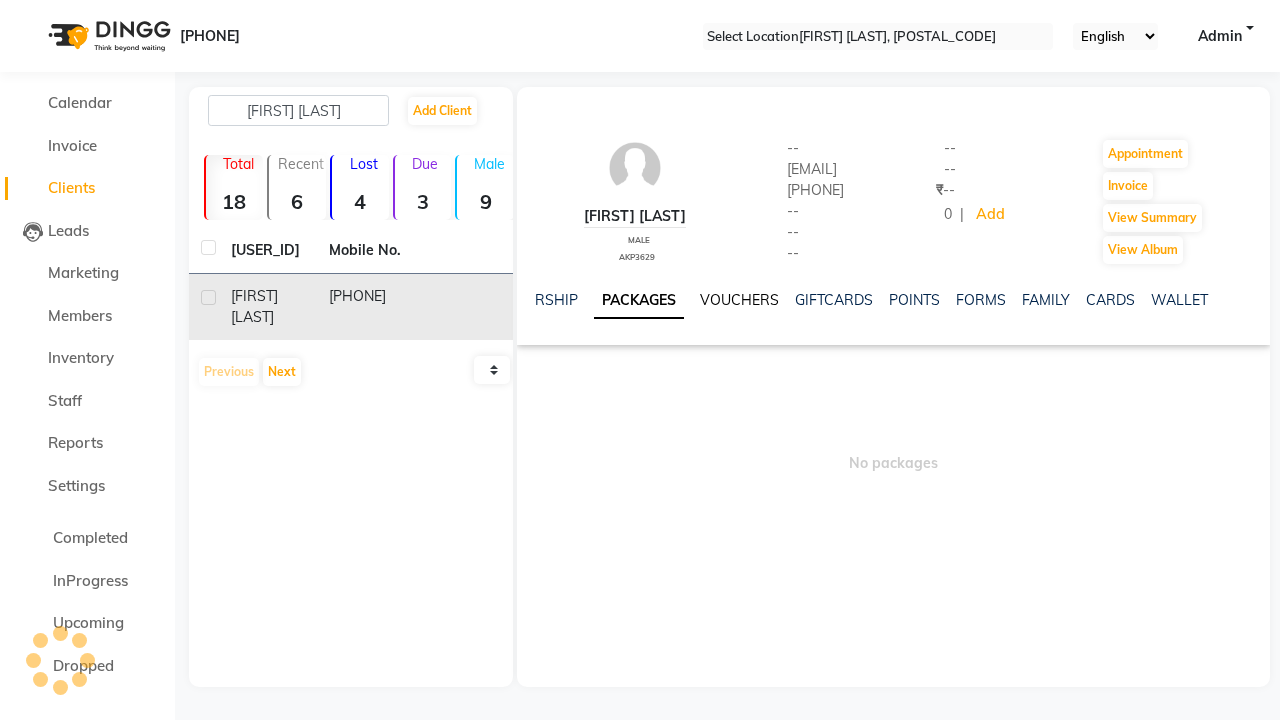click on "VOUCHERS" at bounding box center (739, 300) 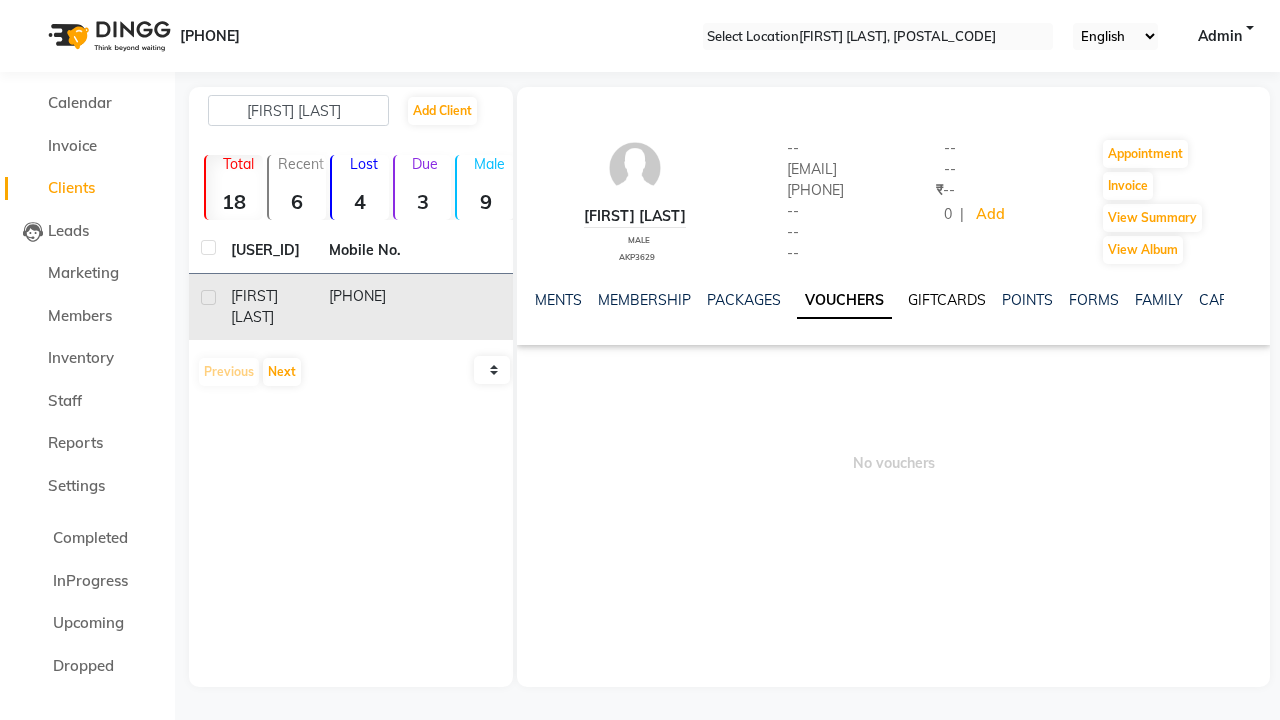 click on "GIFTCARDS" at bounding box center (947, 300) 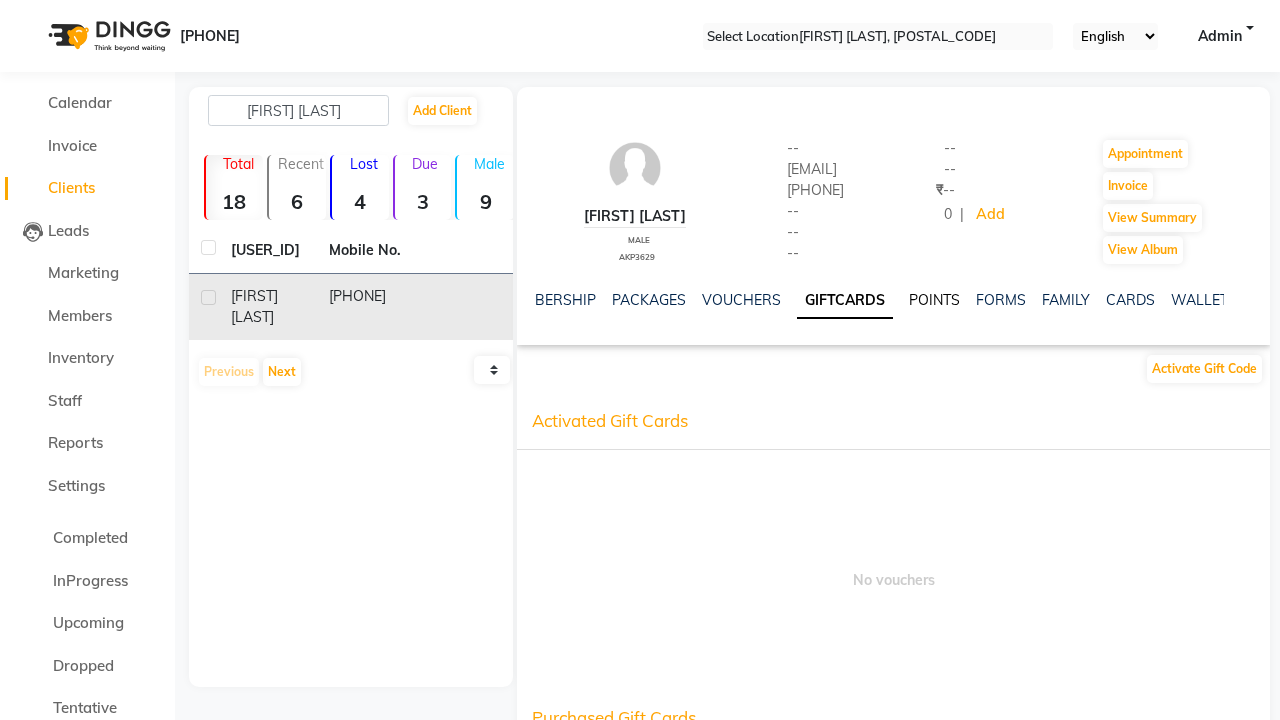 click on "POINTS" at bounding box center [934, 300] 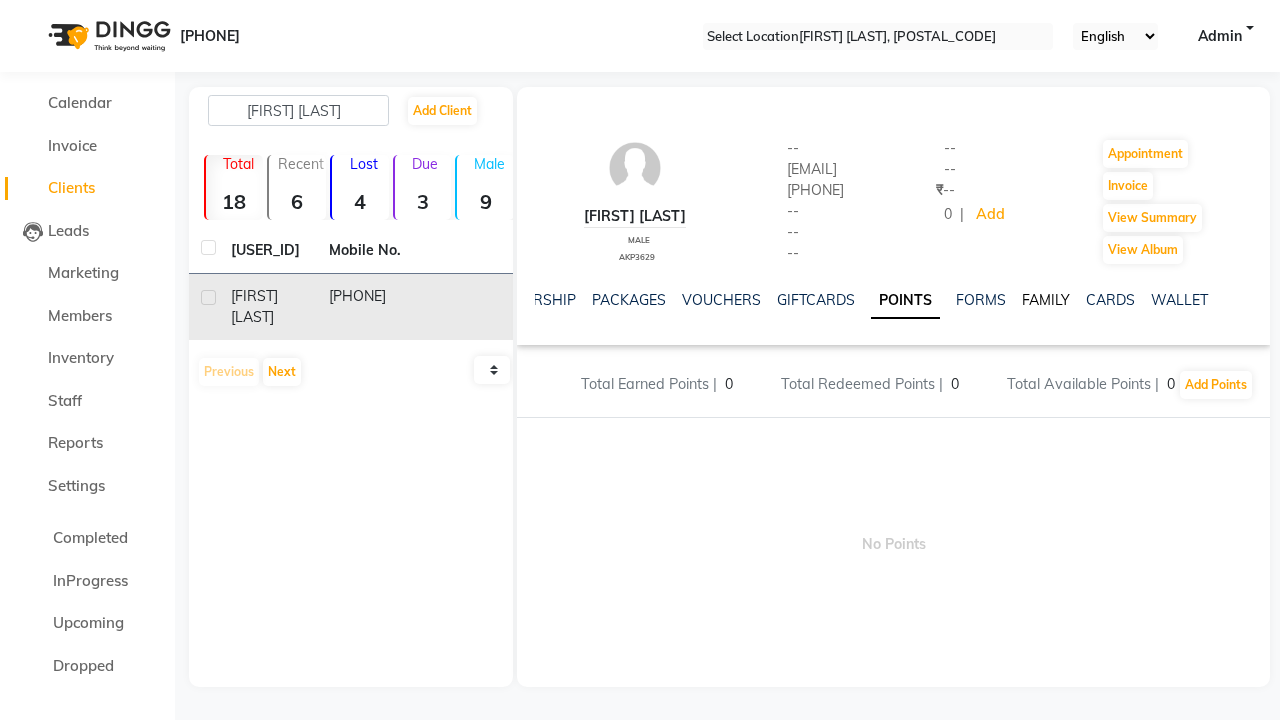 click on "FAMILY" at bounding box center (1046, 300) 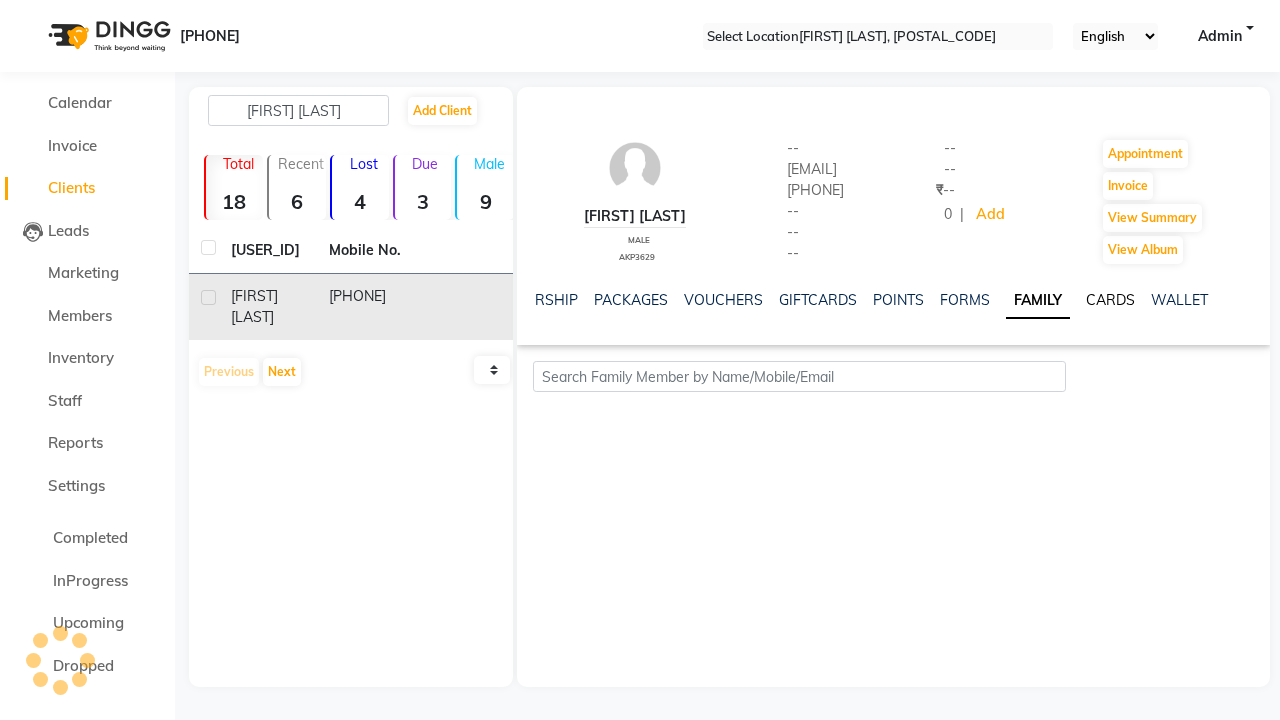click on "CARDS" at bounding box center [1110, 300] 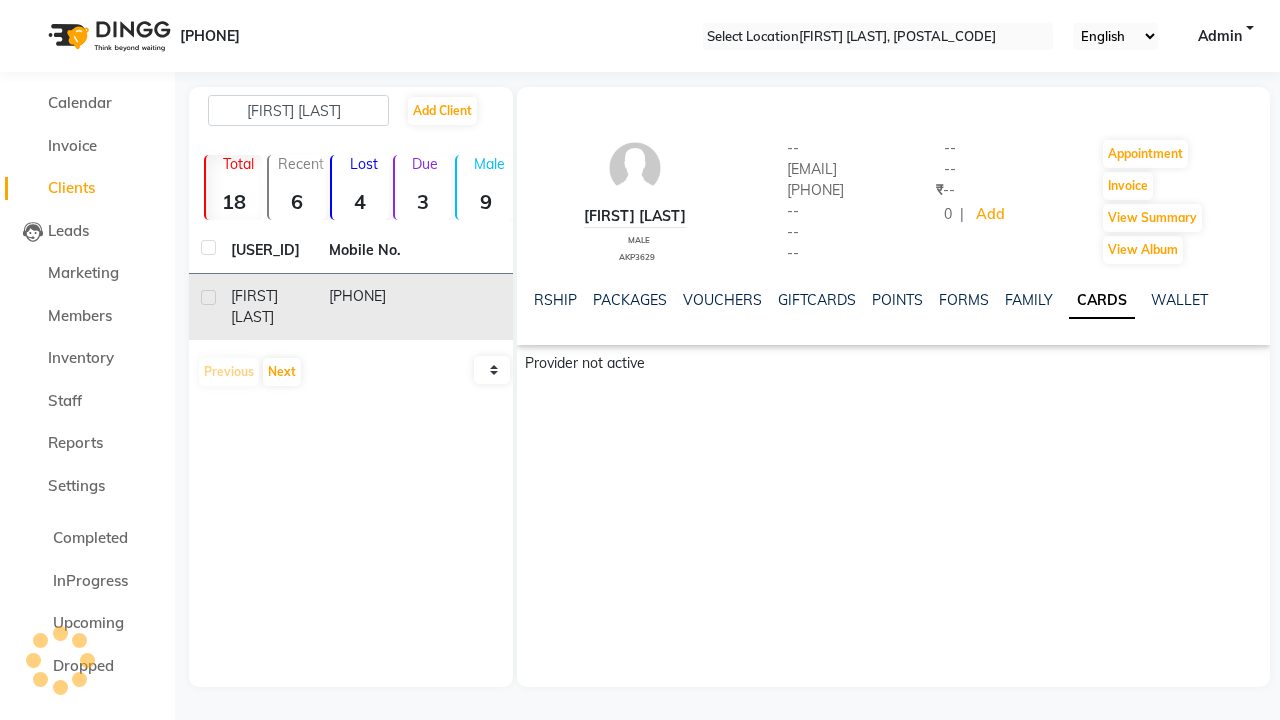 scroll, scrollTop: 0, scrollLeft: 418, axis: horizontal 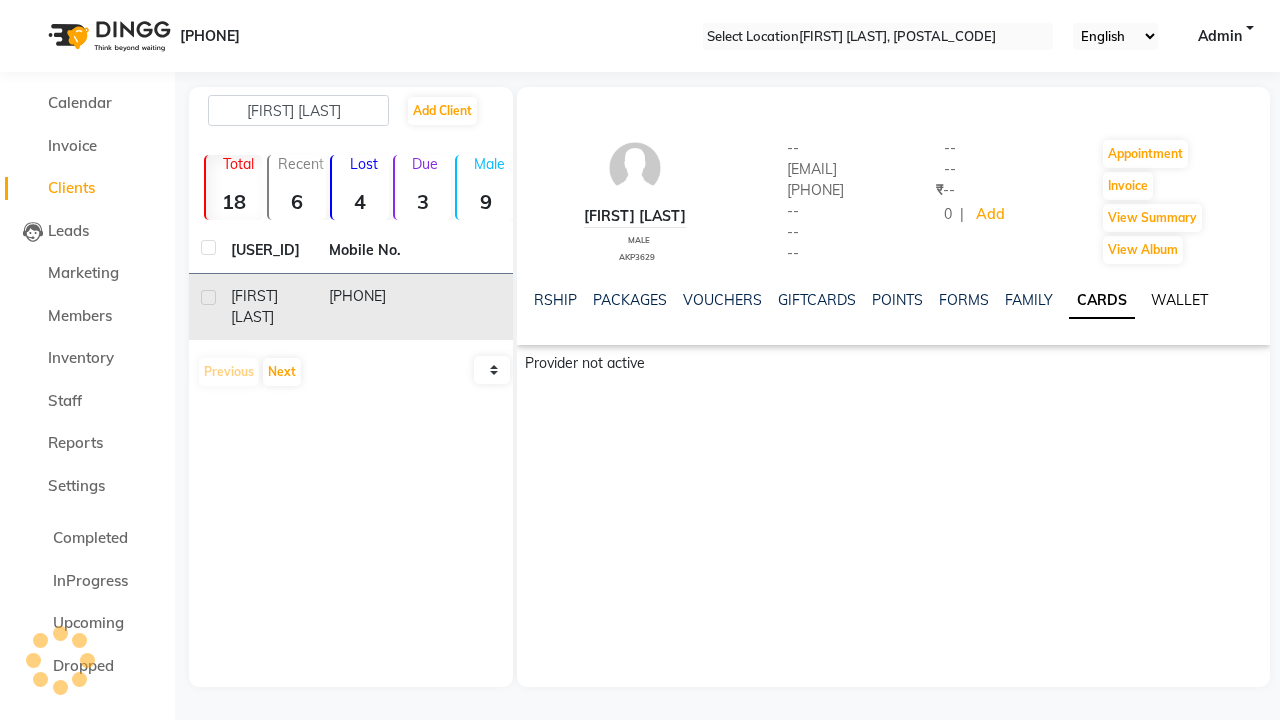 click on "WALLET" at bounding box center [1179, 300] 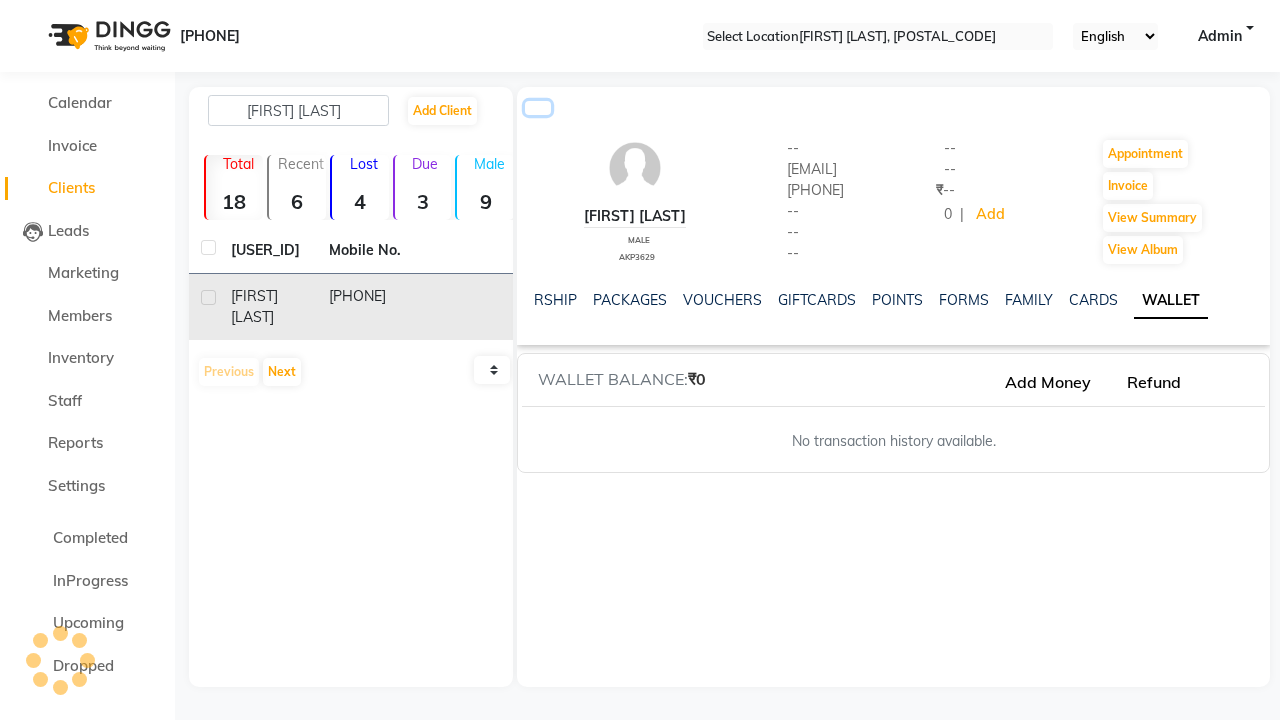 click at bounding box center [538, 108] 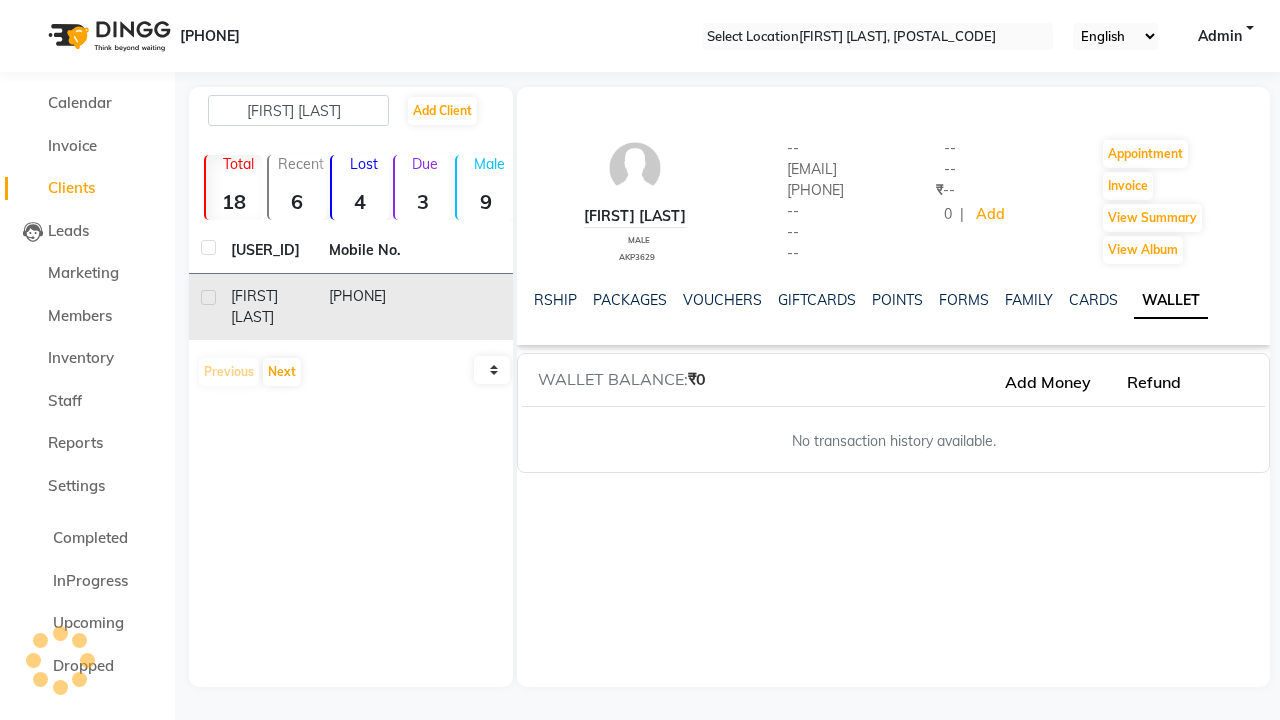 scroll, scrollTop: 0, scrollLeft: 0, axis: both 